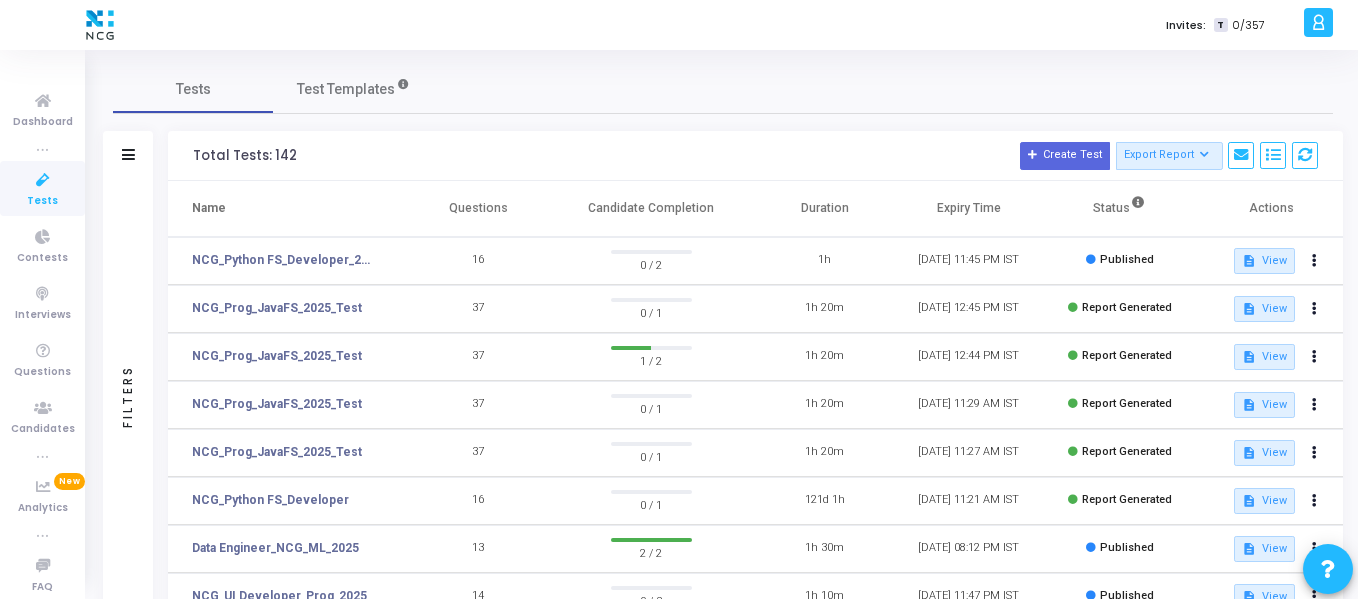 scroll, scrollTop: 266, scrollLeft: 0, axis: vertical 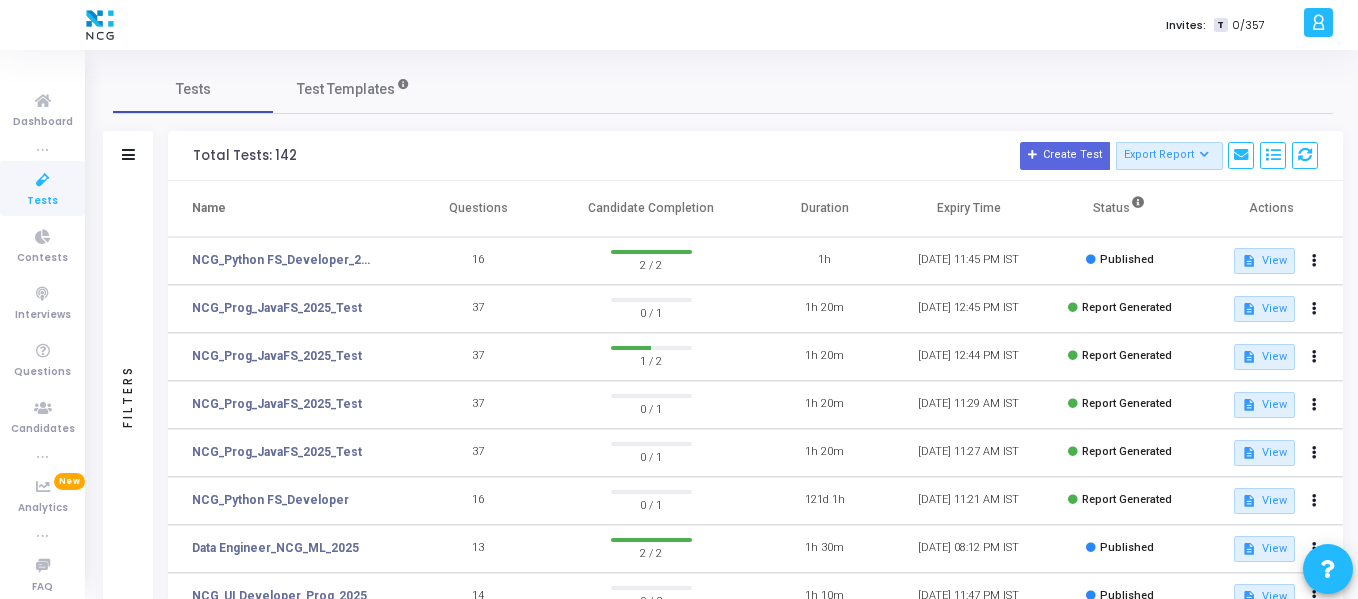 click on "Tests" at bounding box center (42, 201) 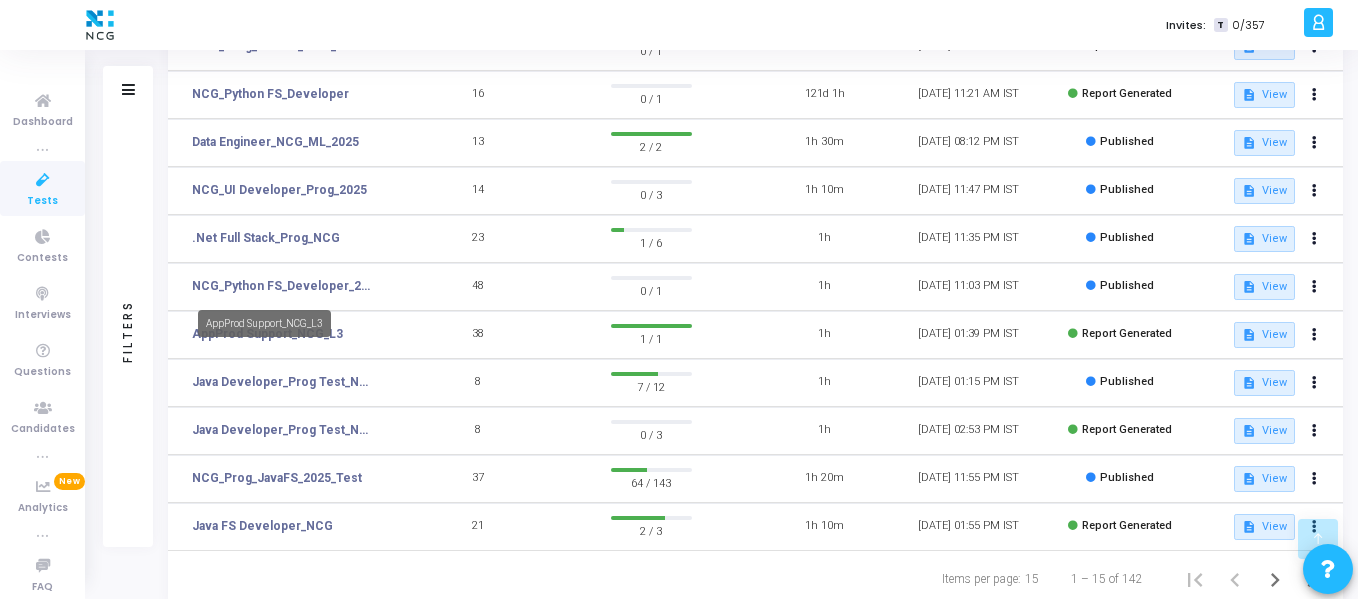 scroll, scrollTop: 465, scrollLeft: 0, axis: vertical 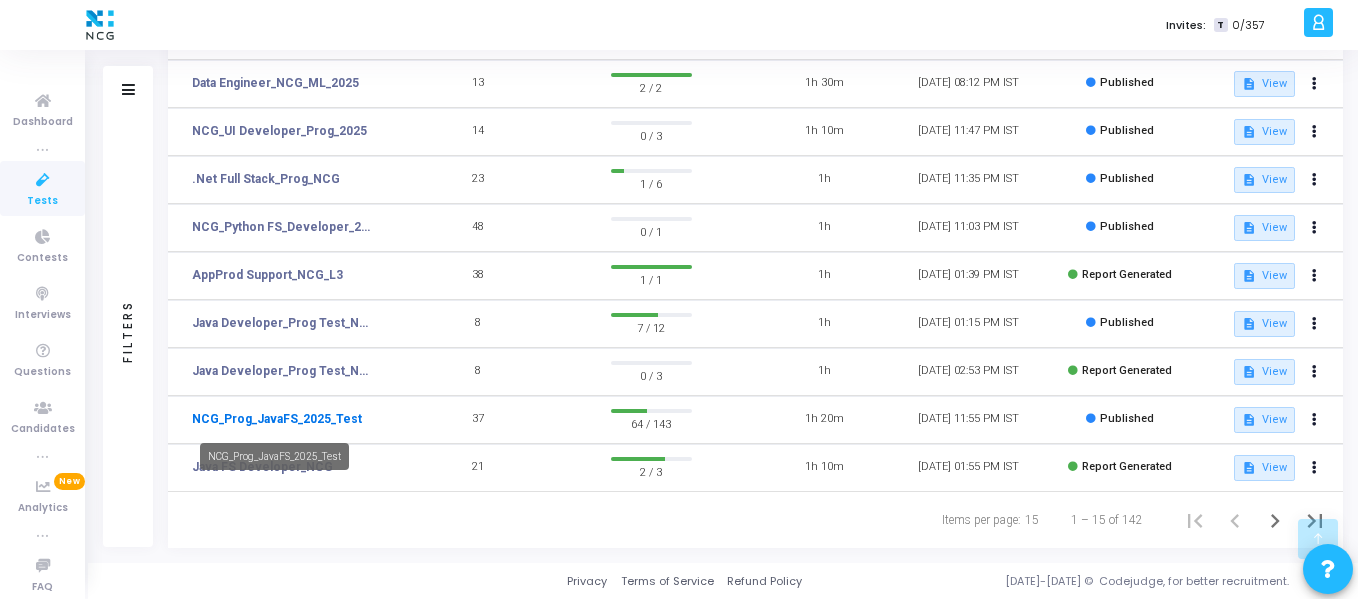 click on "NCG_Prog_JavaFS_2025_Test" 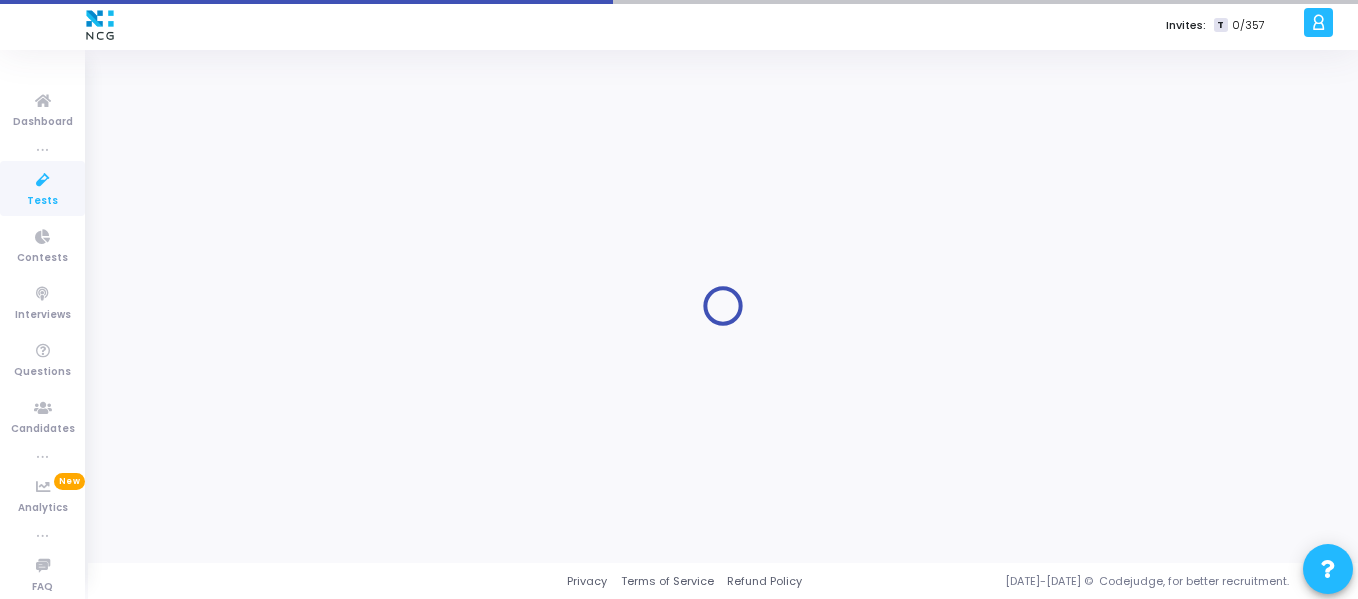 scroll, scrollTop: 0, scrollLeft: 0, axis: both 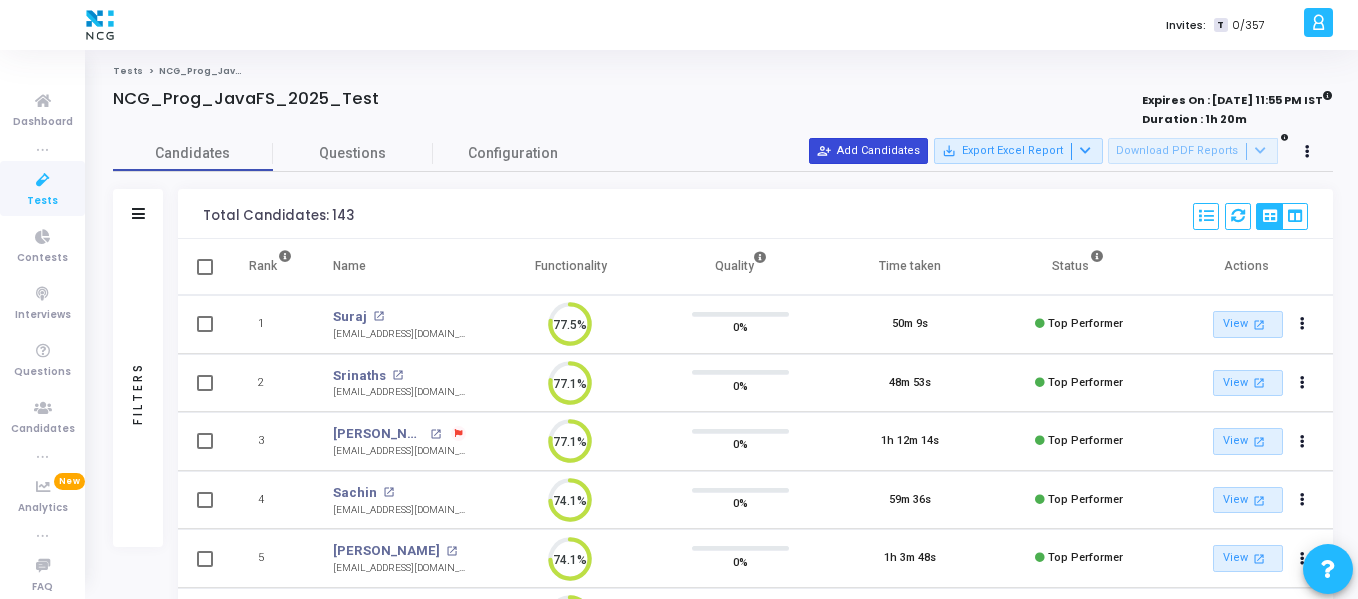 click on "person_add_alt" at bounding box center (824, 151) 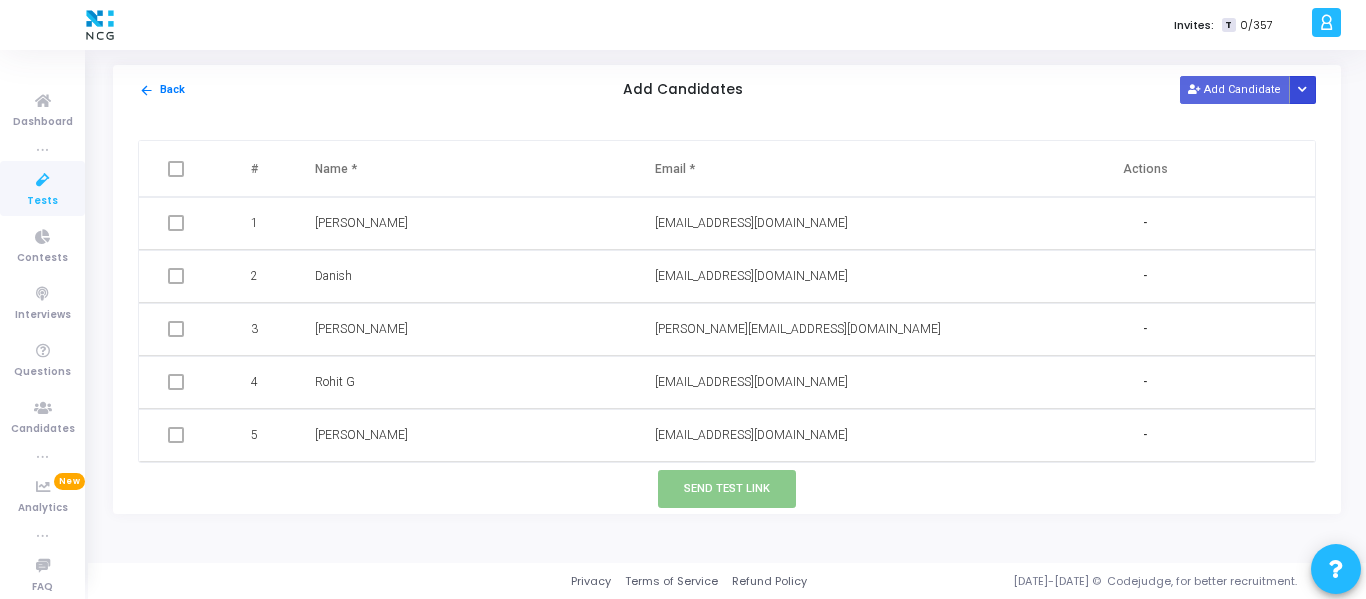 click at bounding box center (1303, 89) 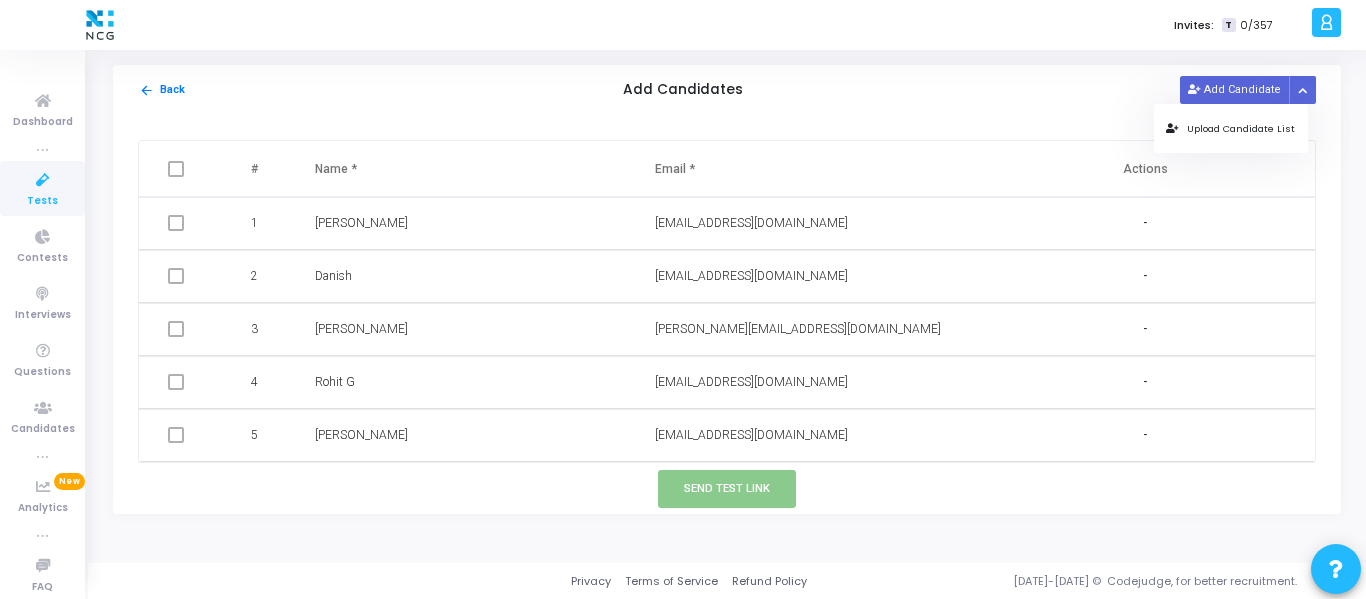 click on "Upload Candidate List" at bounding box center [1230, 128] 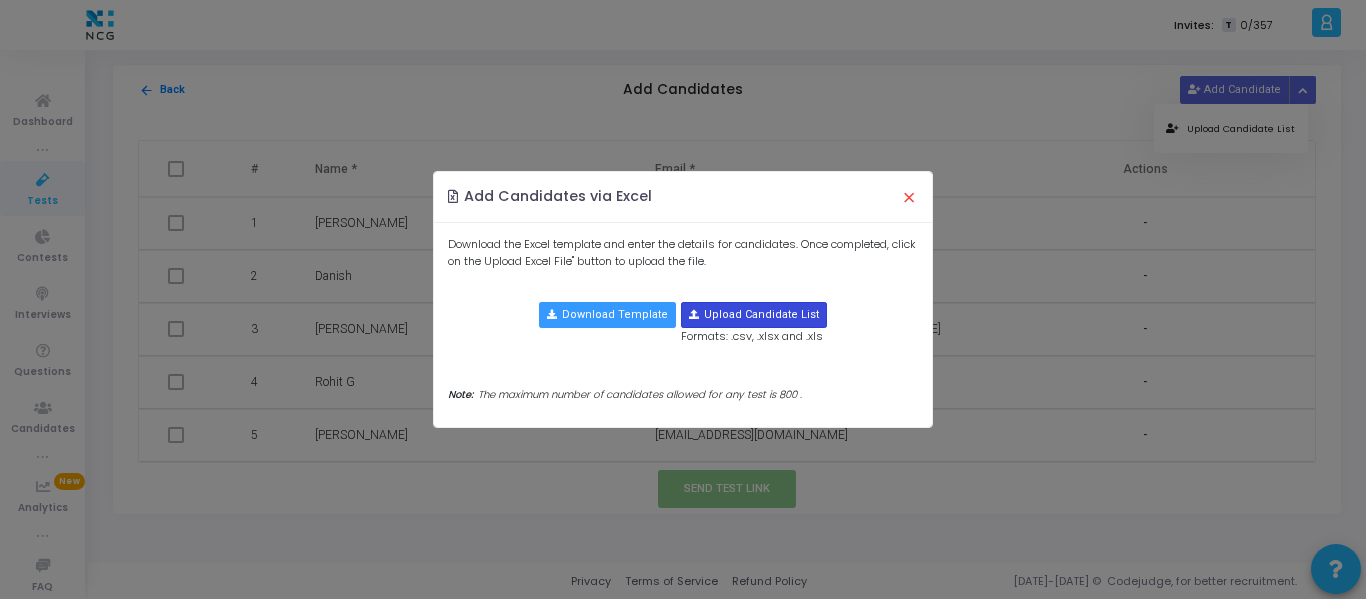 click at bounding box center [754, 315] 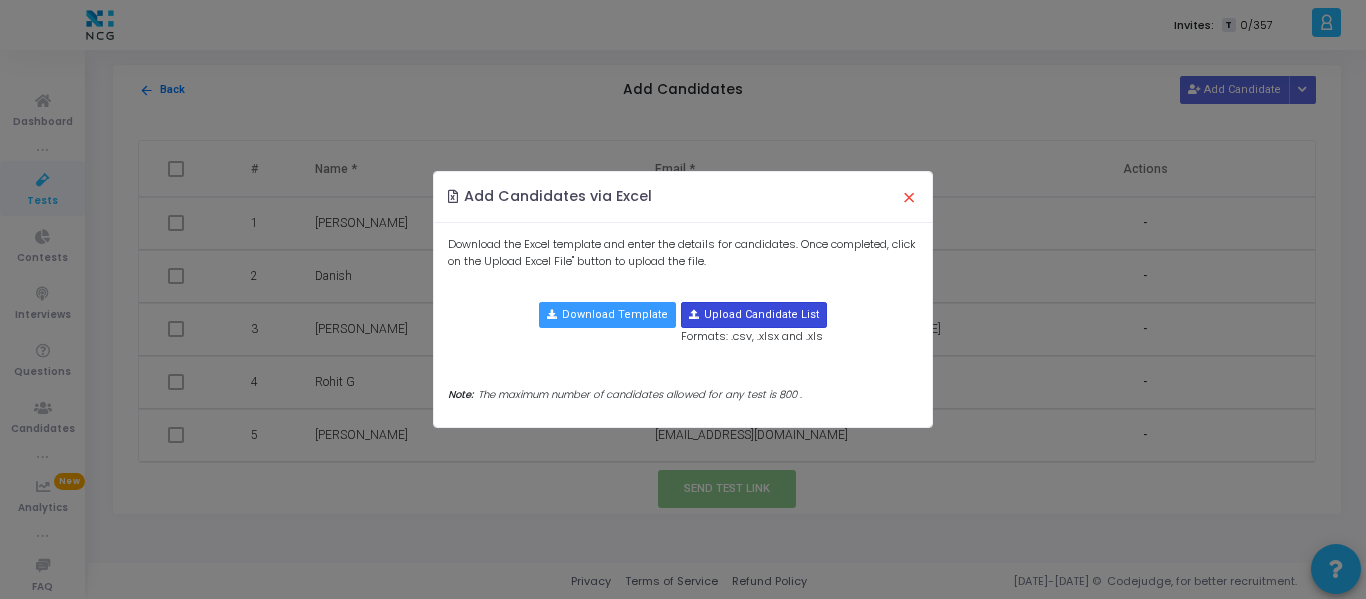 type on "C:\fakepath\CodeJudge Test_Java.csv" 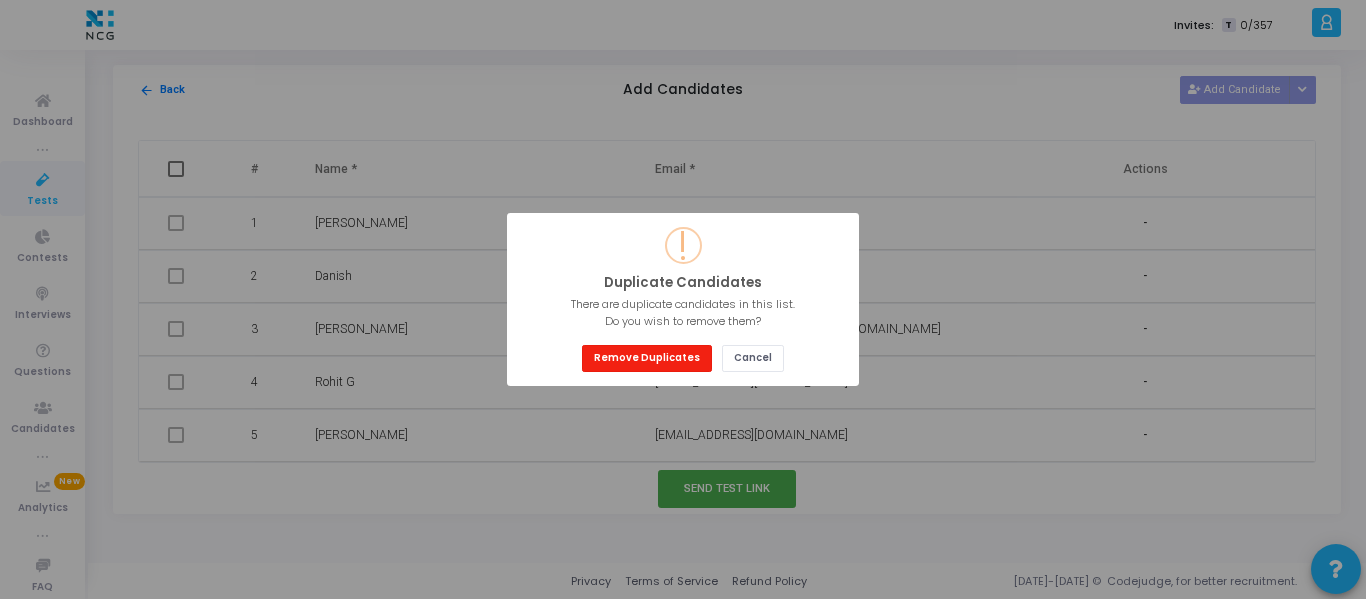 click on "Remove Duplicates" at bounding box center [647, 358] 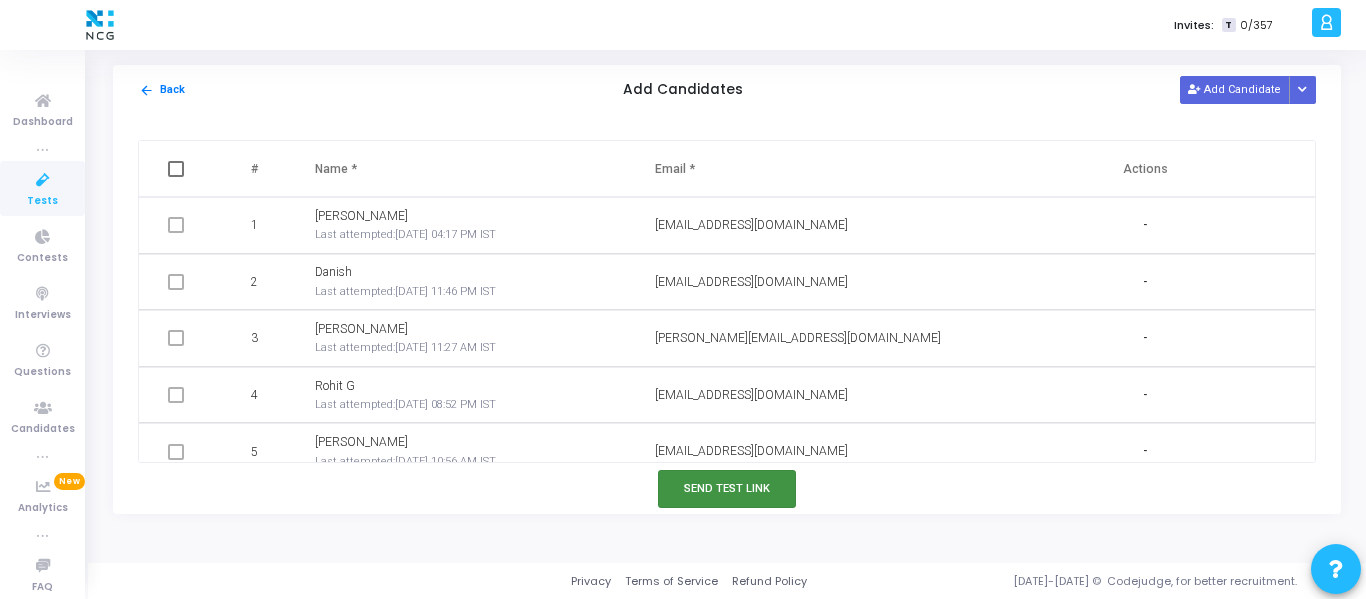click on "Send Test Link" at bounding box center (727, 488) 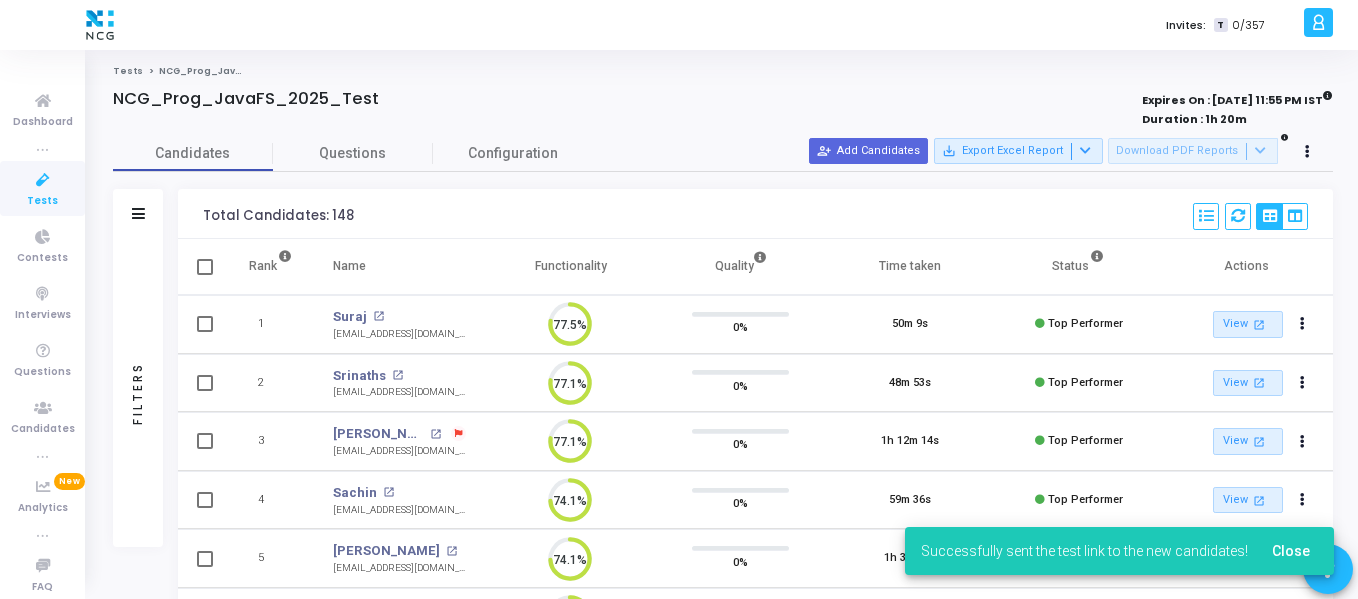 click at bounding box center (43, 180) 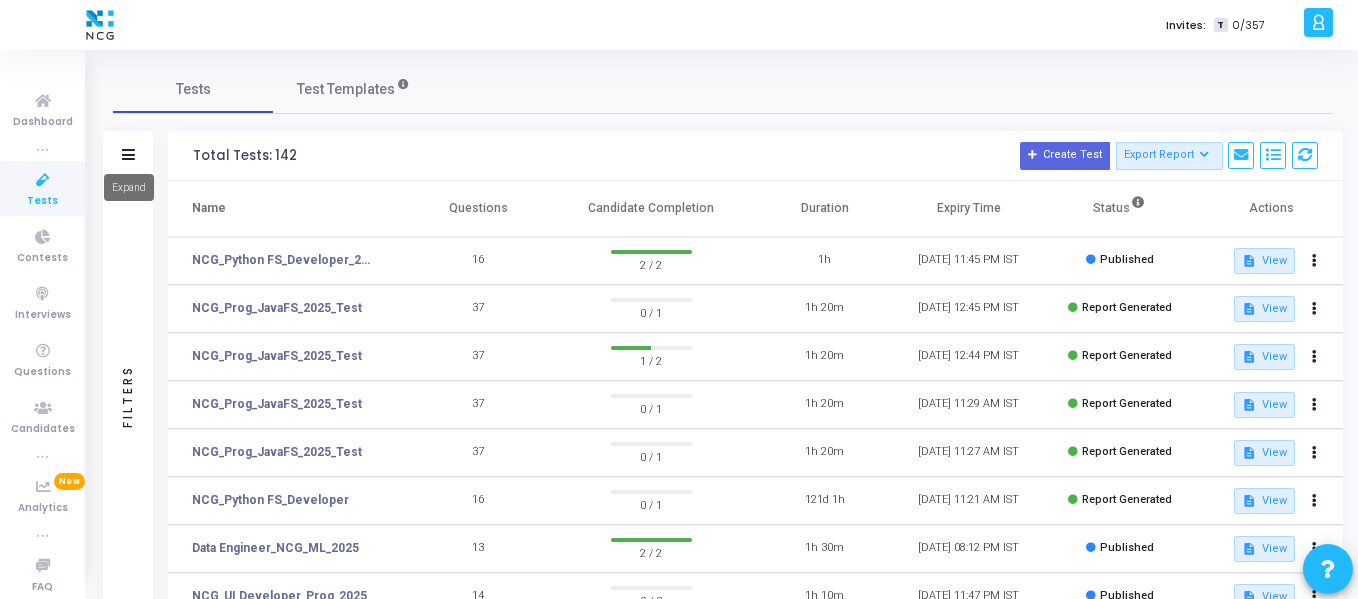 click 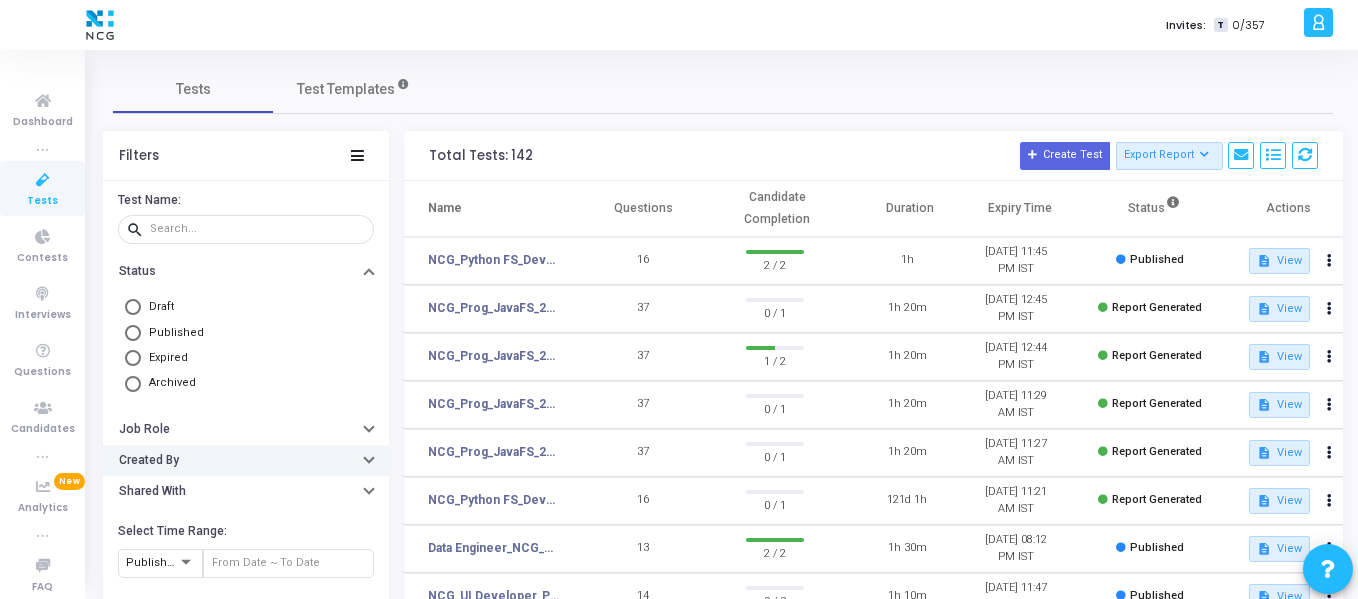 click on "Created By" at bounding box center [246, 460] 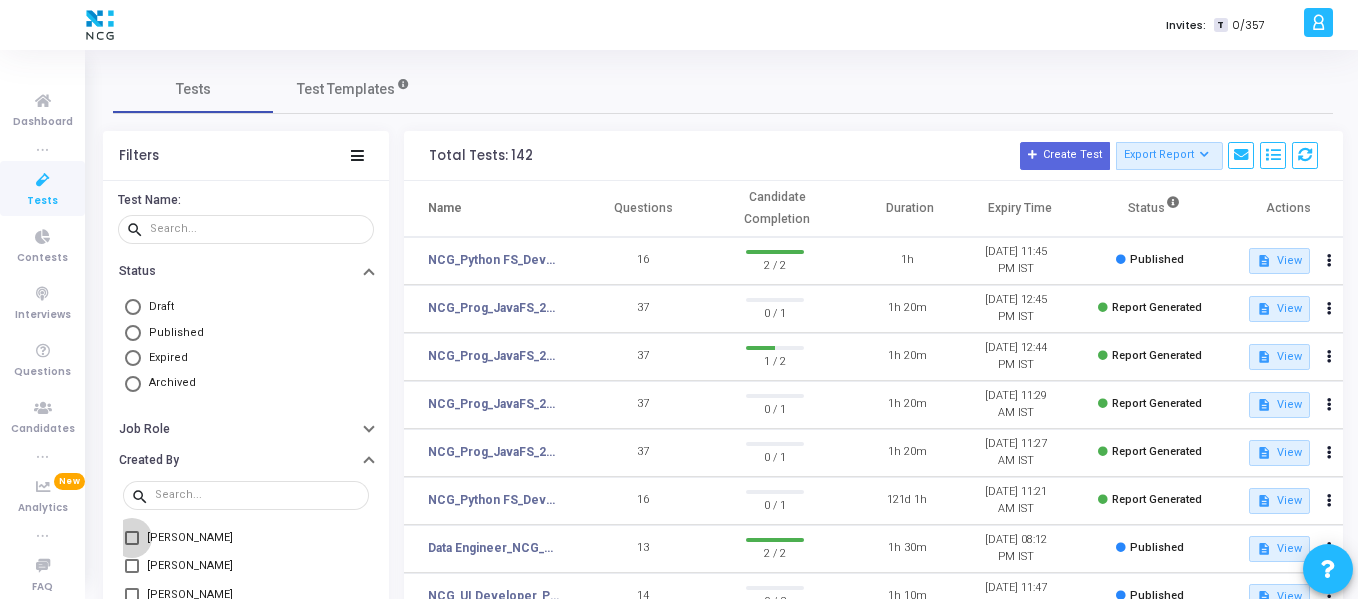 click on "Navjeet Singh" at bounding box center [190, 538] 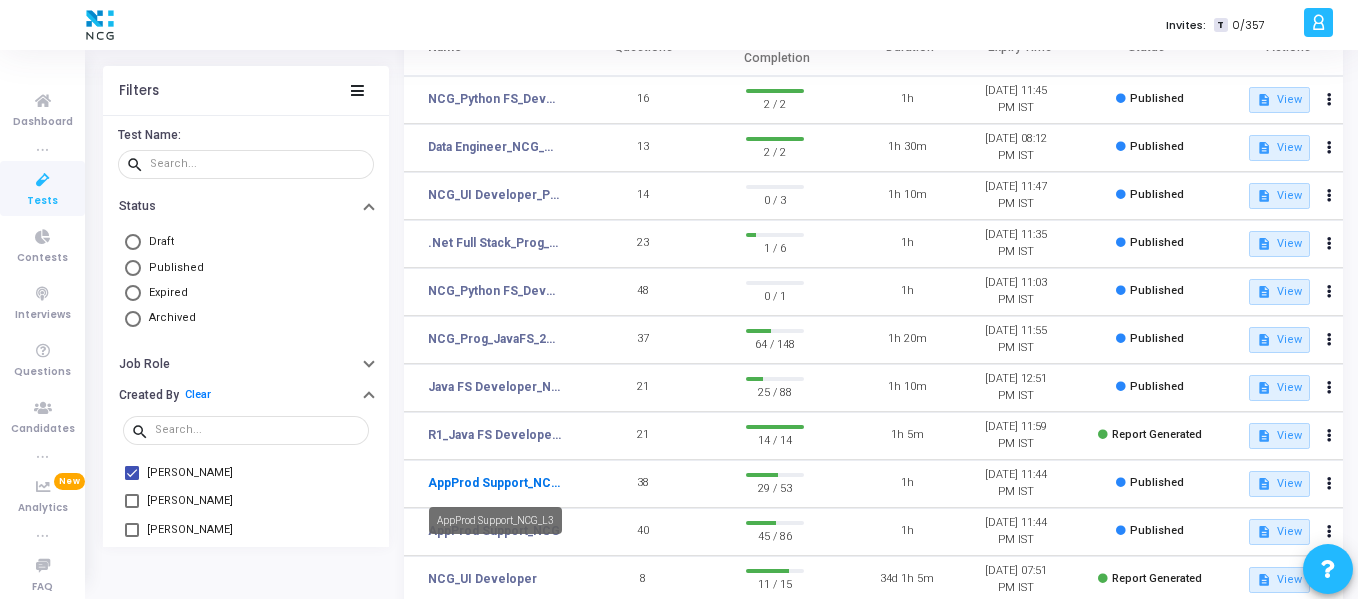 click on "AppProd Support_NCG_L3" 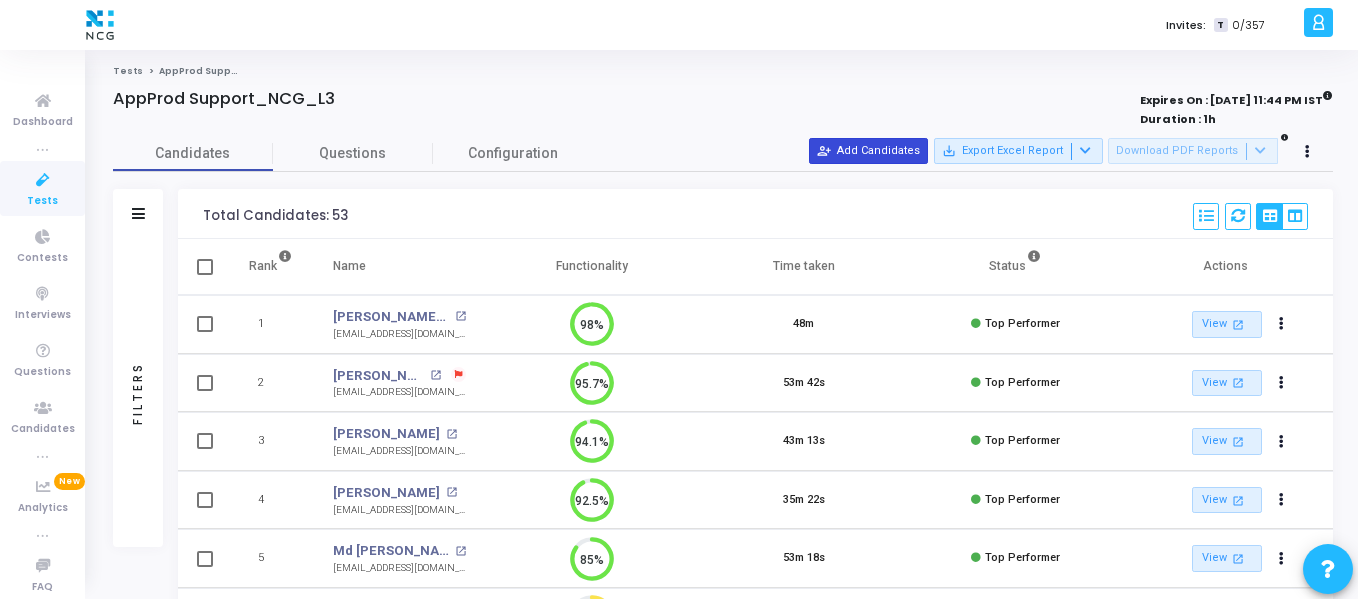 click on "person_add_alt  Add Candidates" at bounding box center (868, 151) 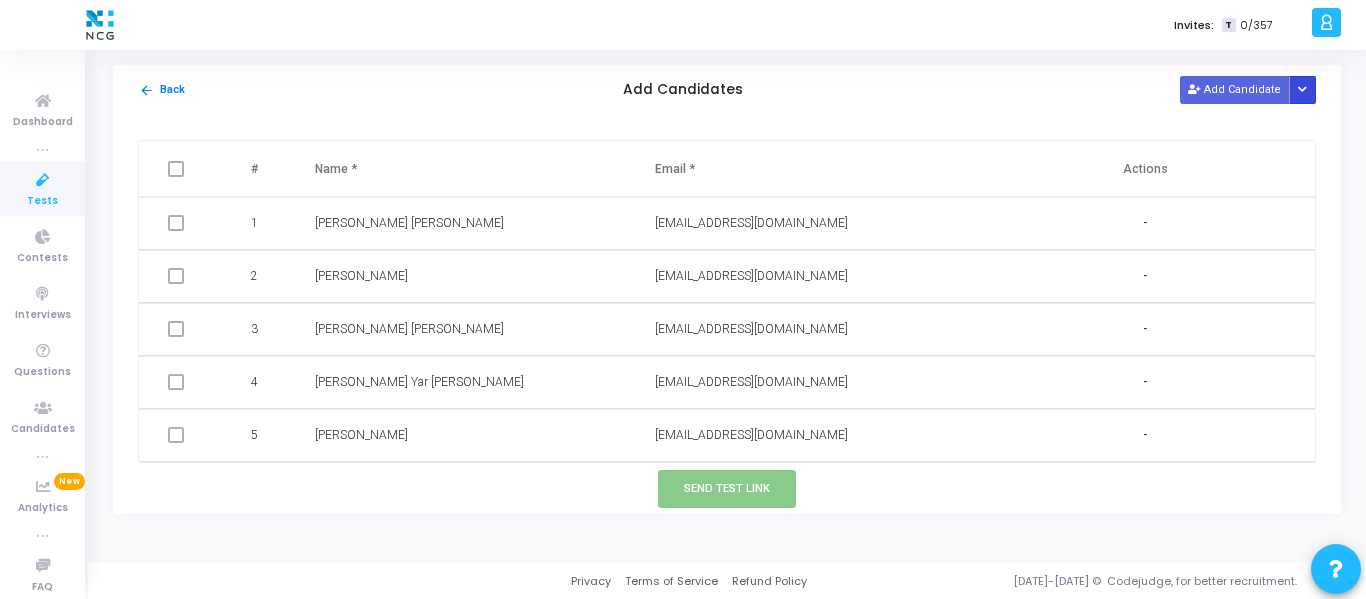 click at bounding box center (1302, 90) 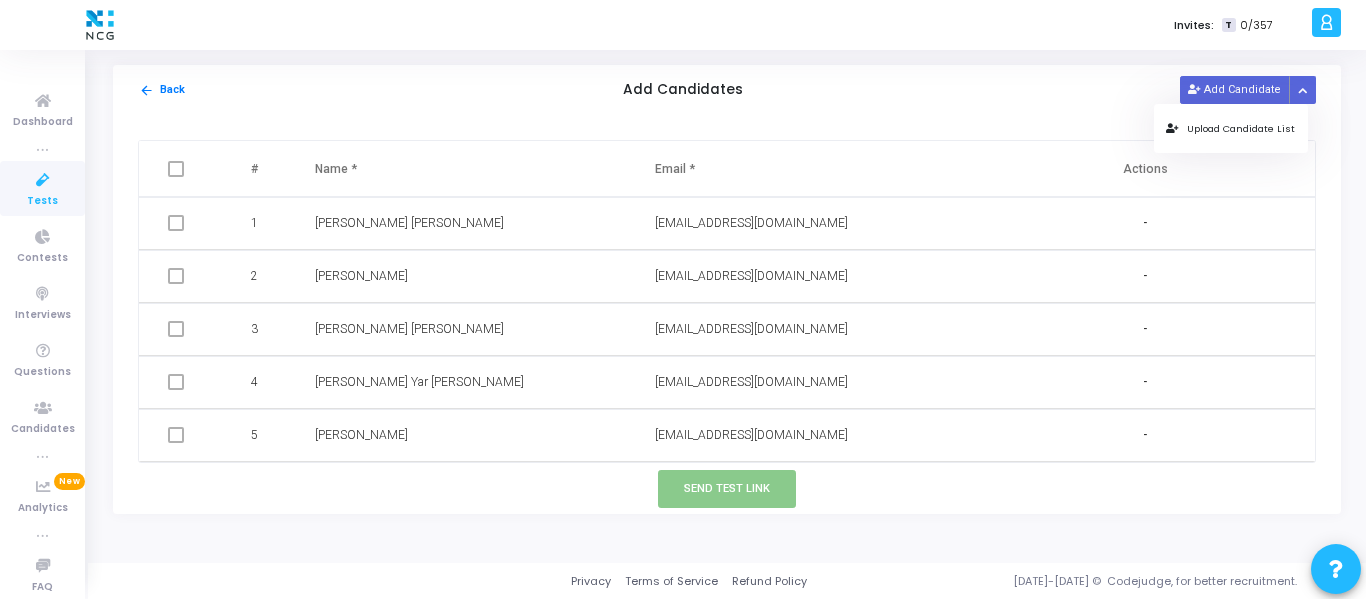 click on "Upload Candidate List" at bounding box center [1230, 128] 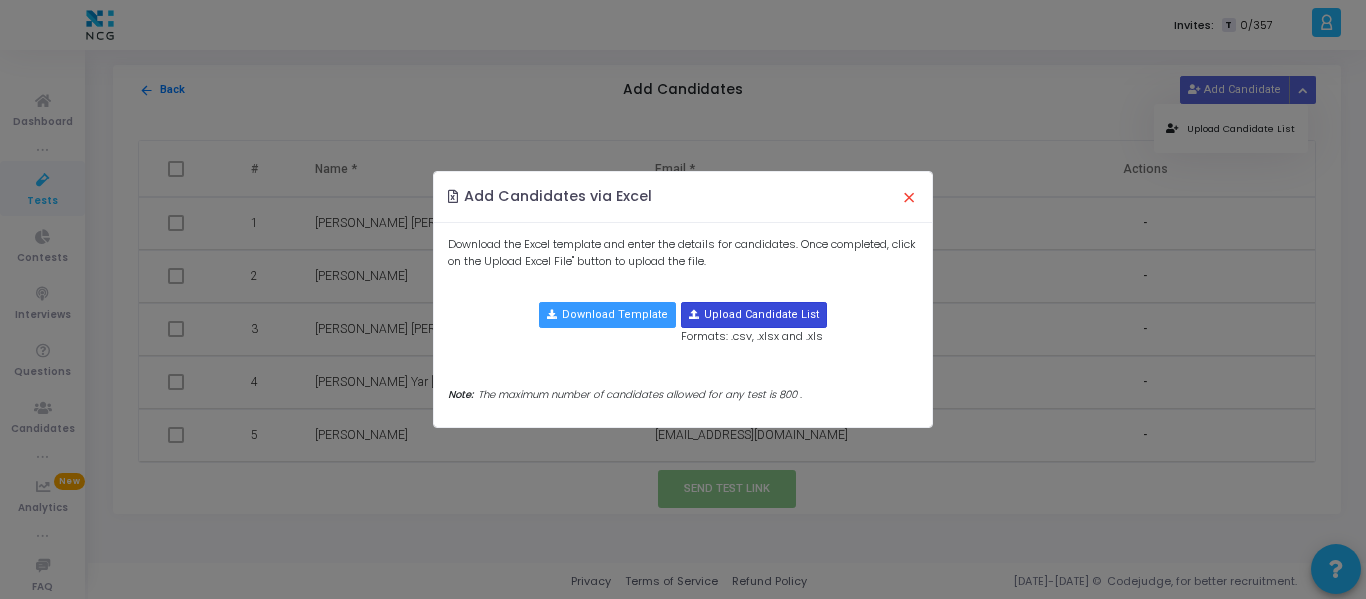 click at bounding box center [754, 315] 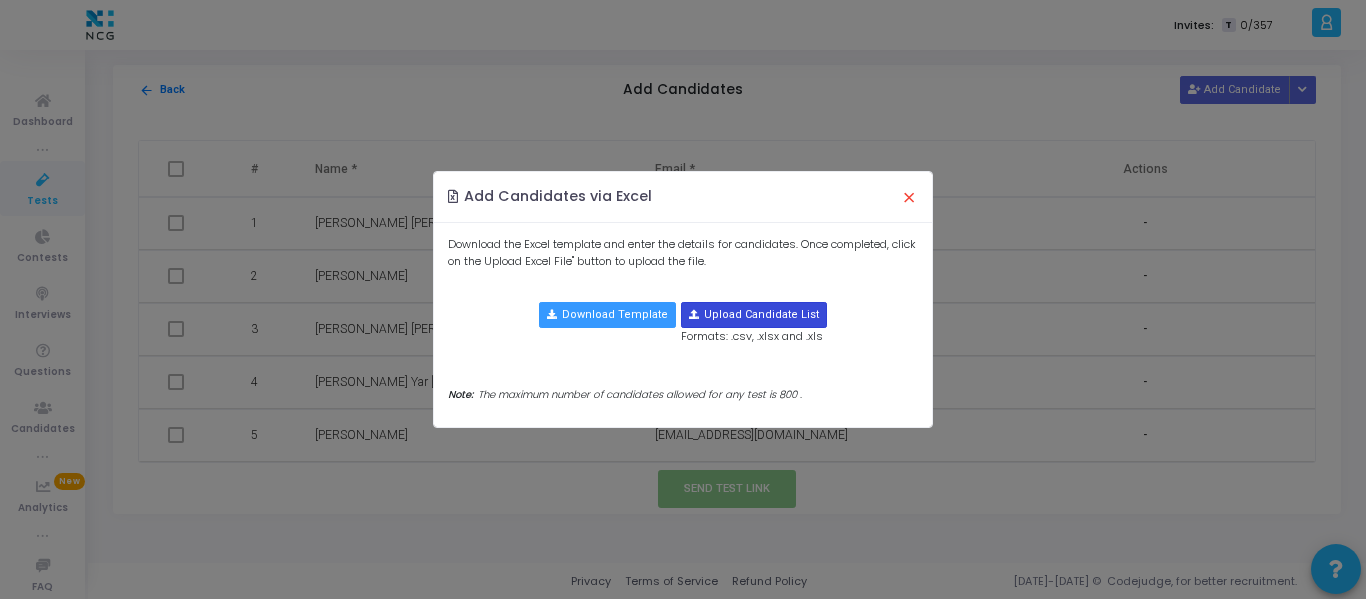 type on "C:\fakepath\CodeJudge Test _Non Java.csv" 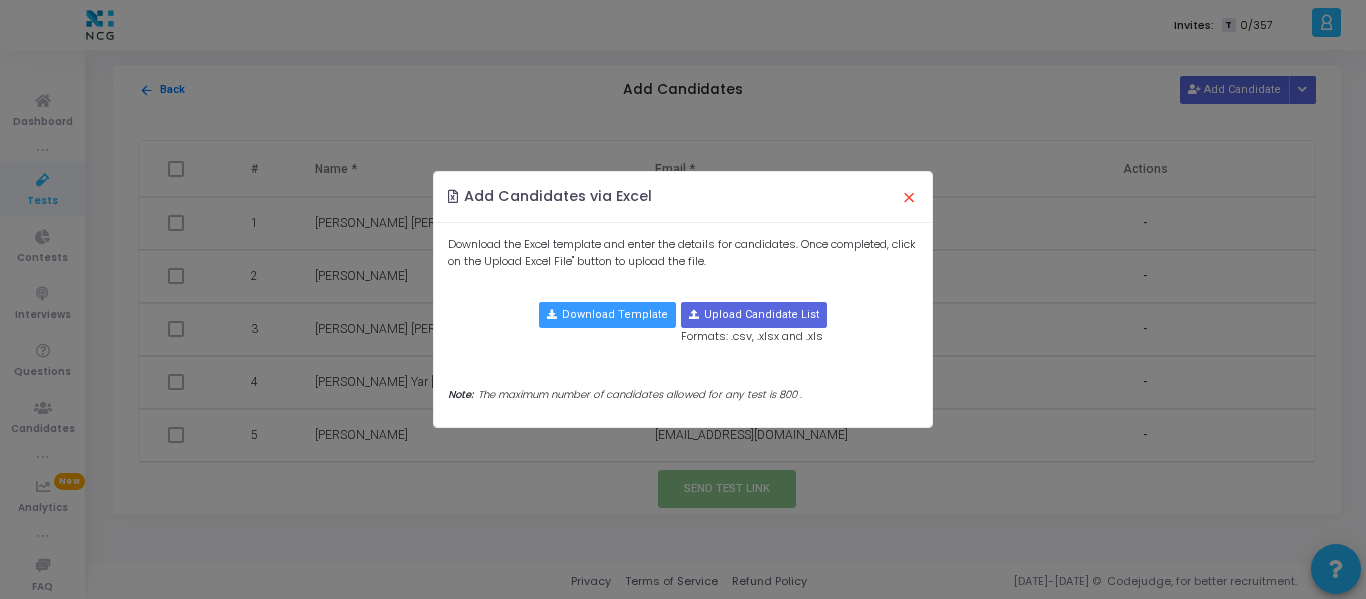 type 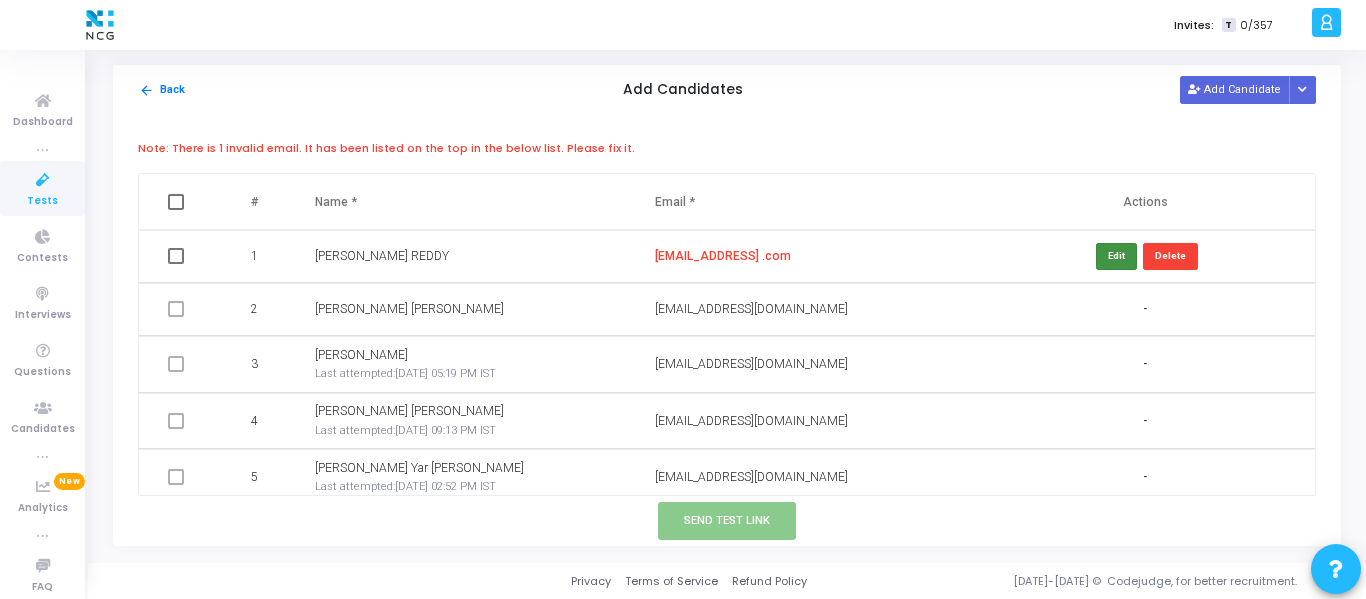 click on "Edit" at bounding box center (1116, 256) 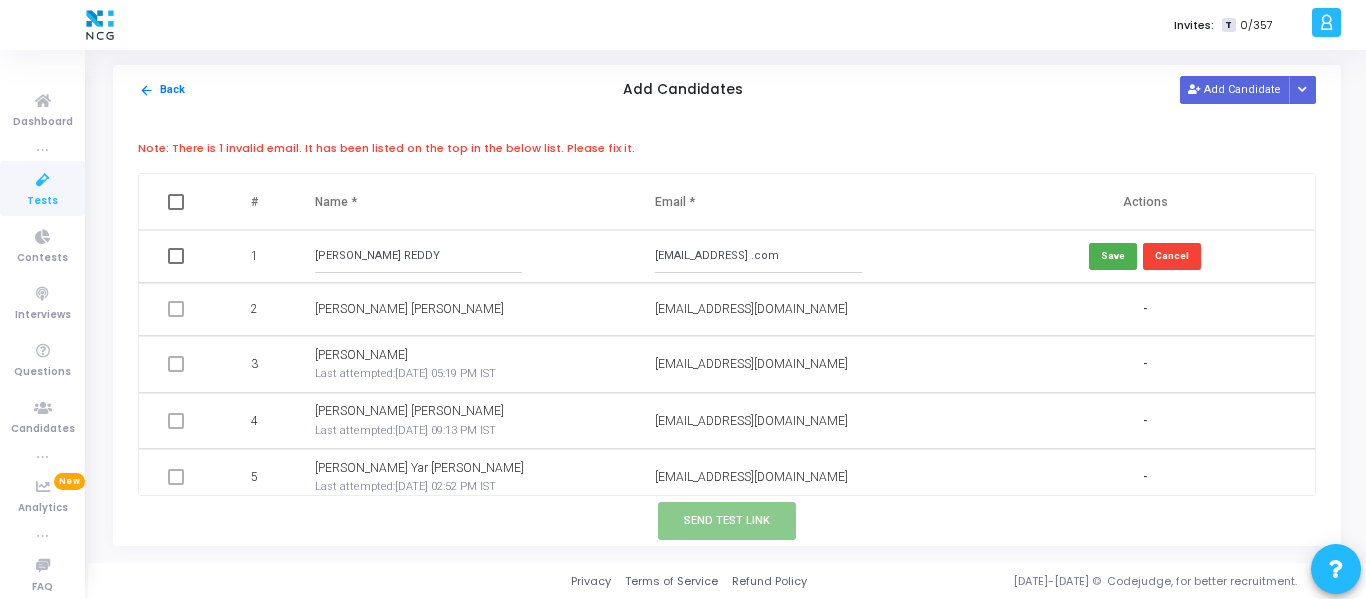 click on "reddychow.g@gmail .com" at bounding box center (758, 256) 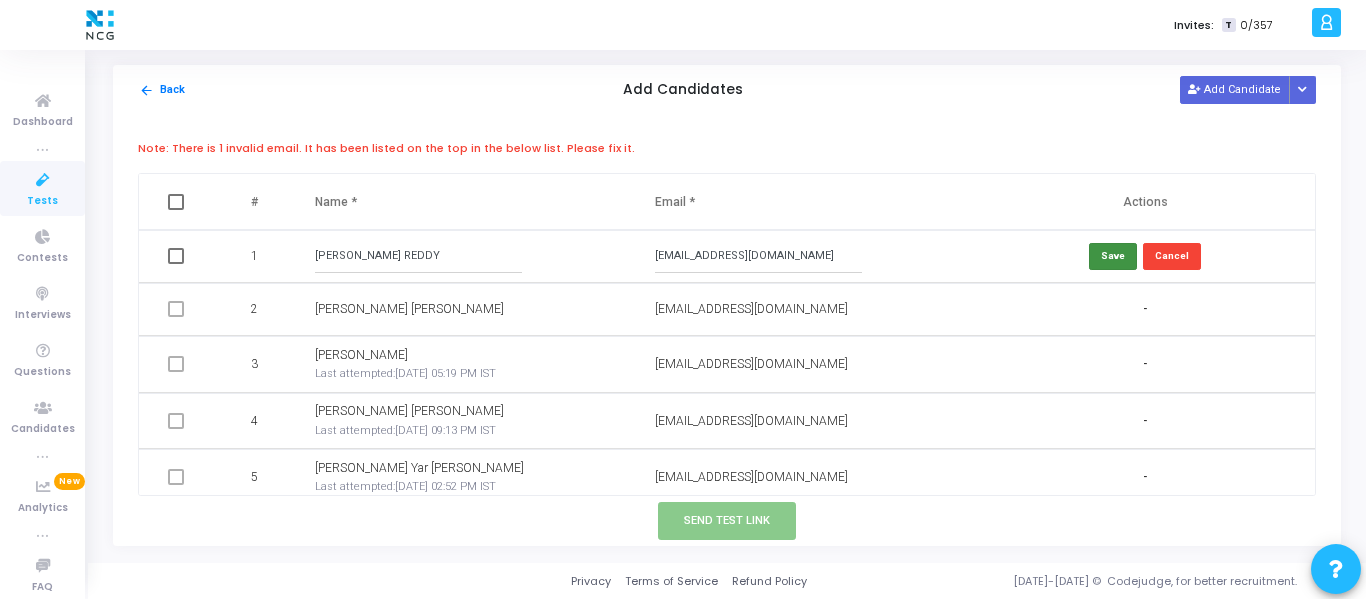 type on "reddychow.g@gmail.com" 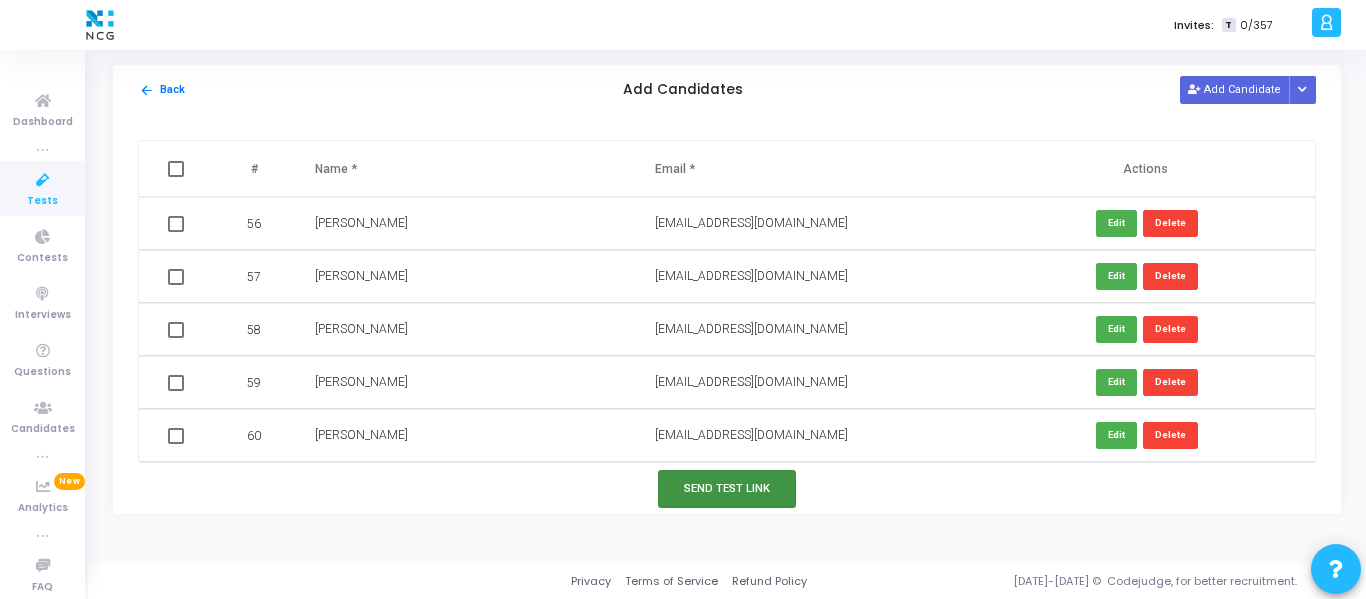click on "Send Test Link" at bounding box center [727, 488] 